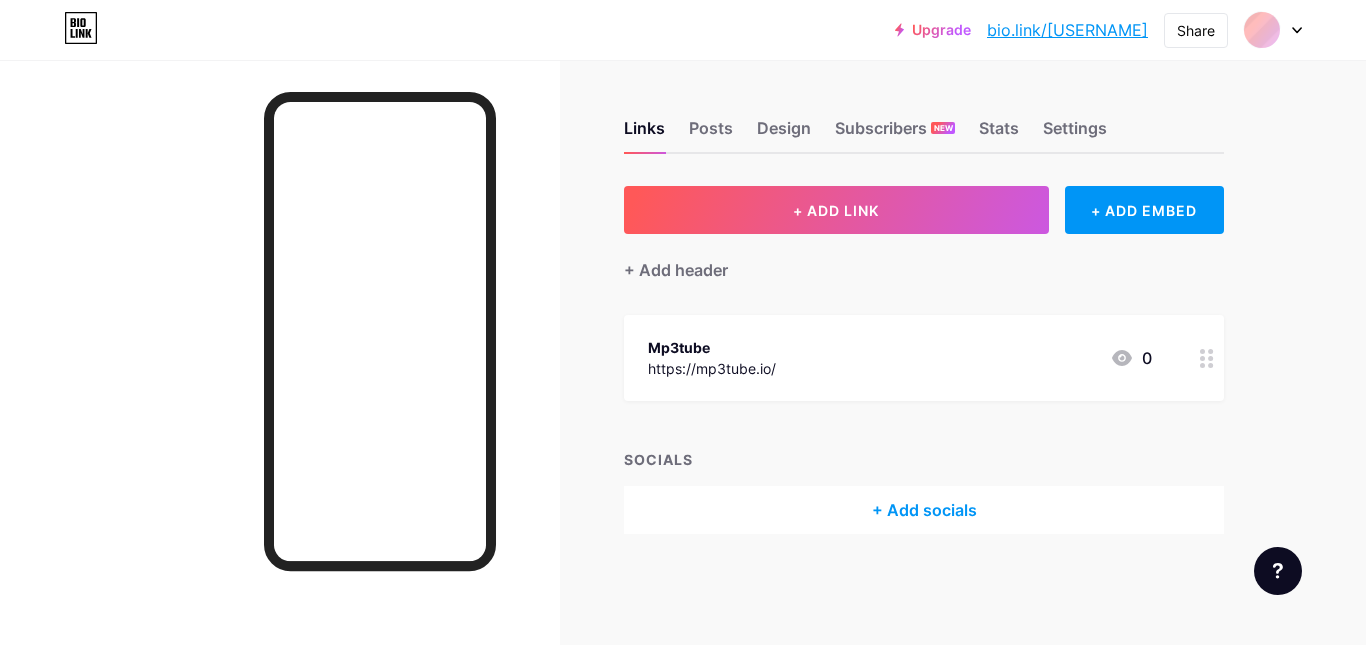 scroll, scrollTop: 0, scrollLeft: 0, axis: both 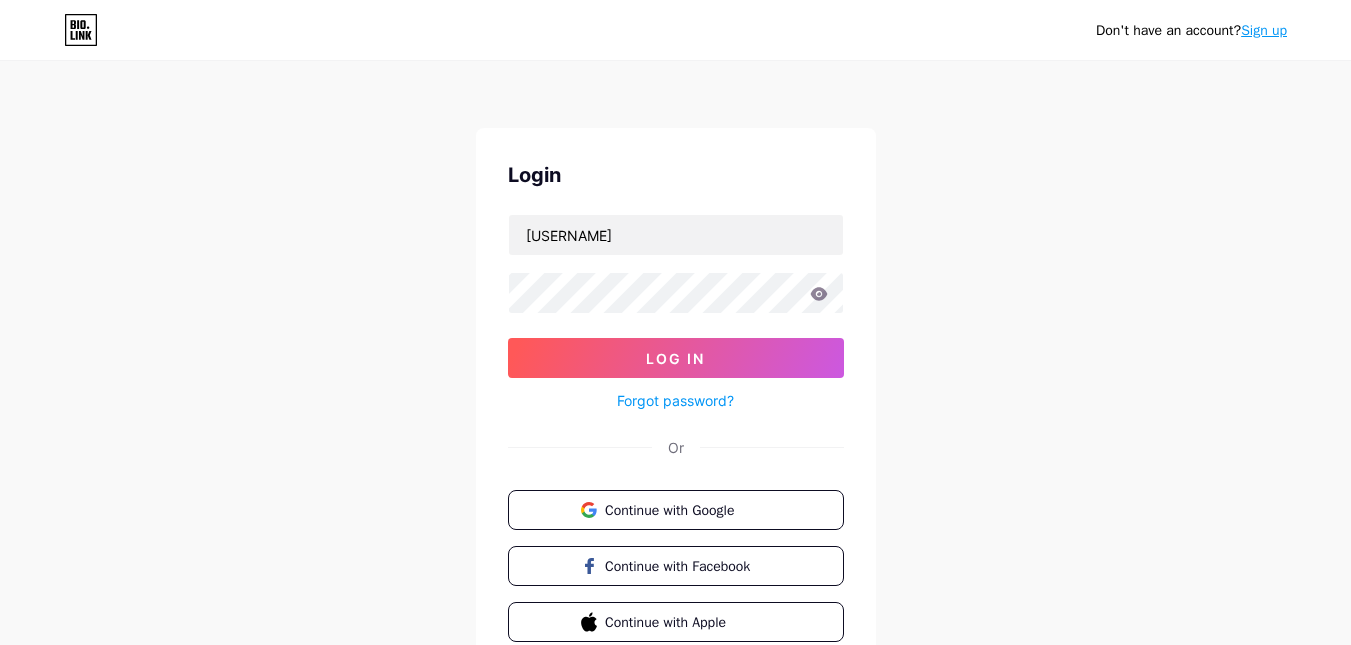 click on "Sign up" at bounding box center (1264, 30) 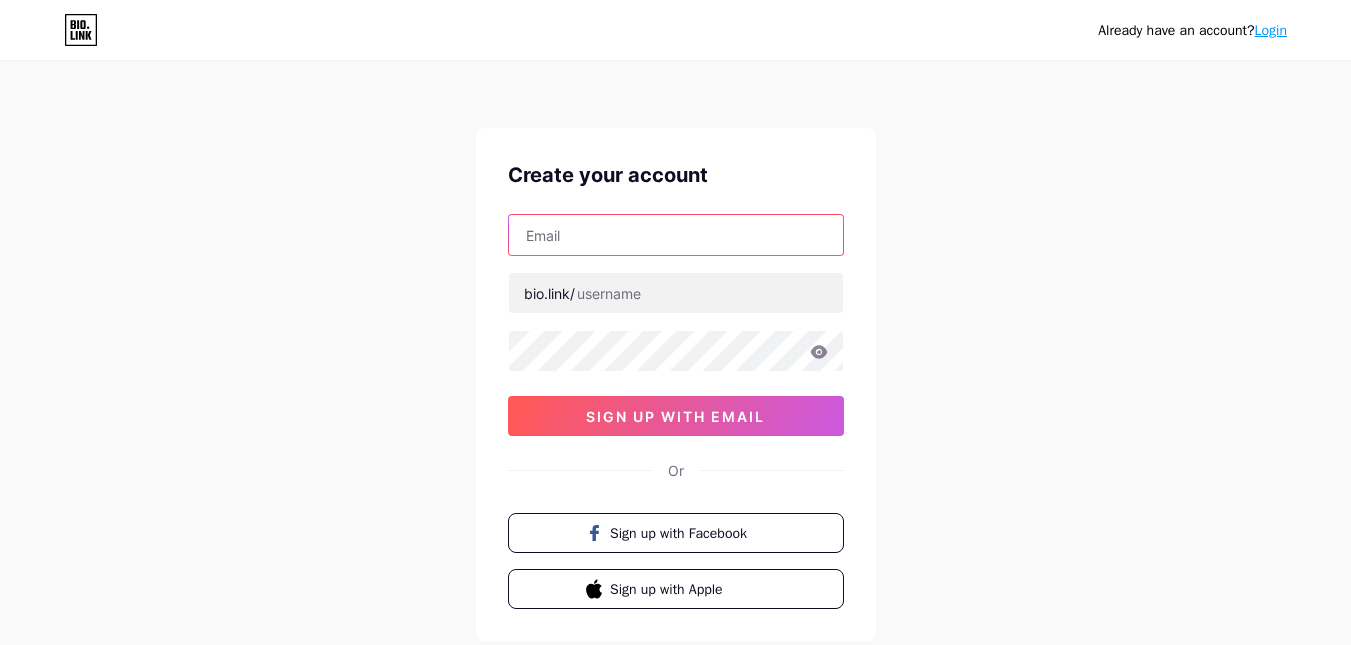 click at bounding box center (676, 235) 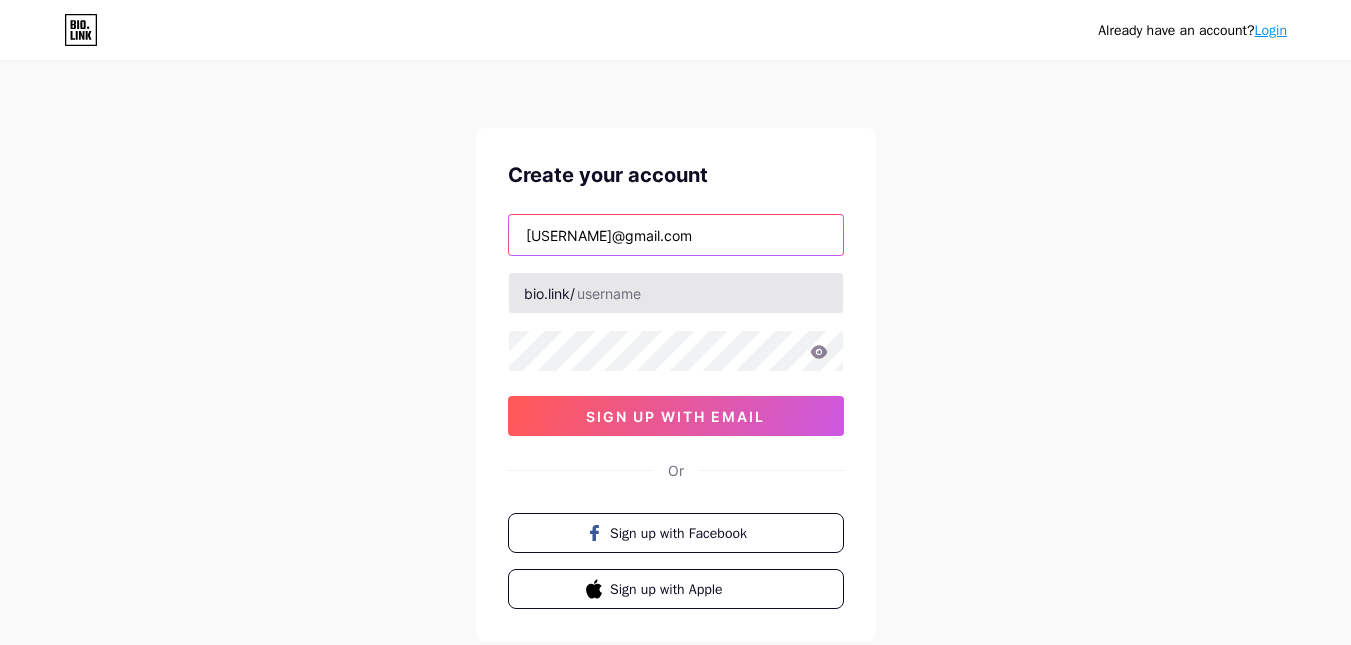 type on "[USERNAME]@gmail.com" 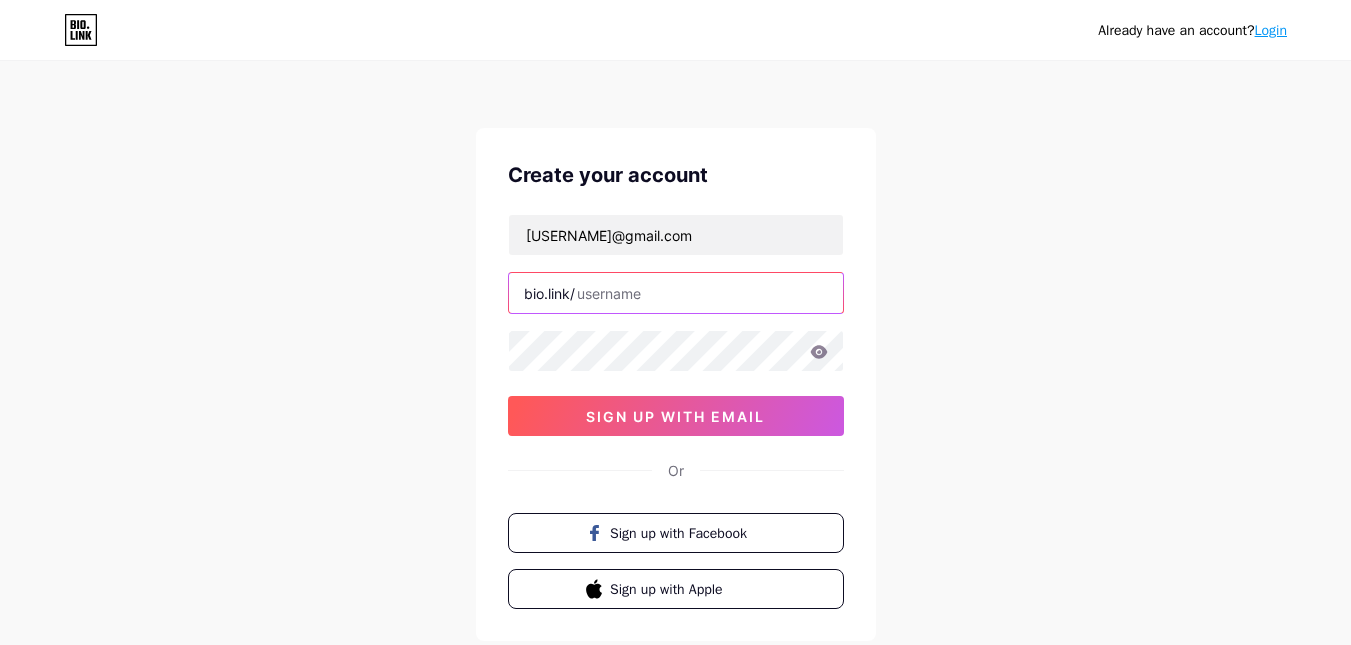 click at bounding box center [676, 293] 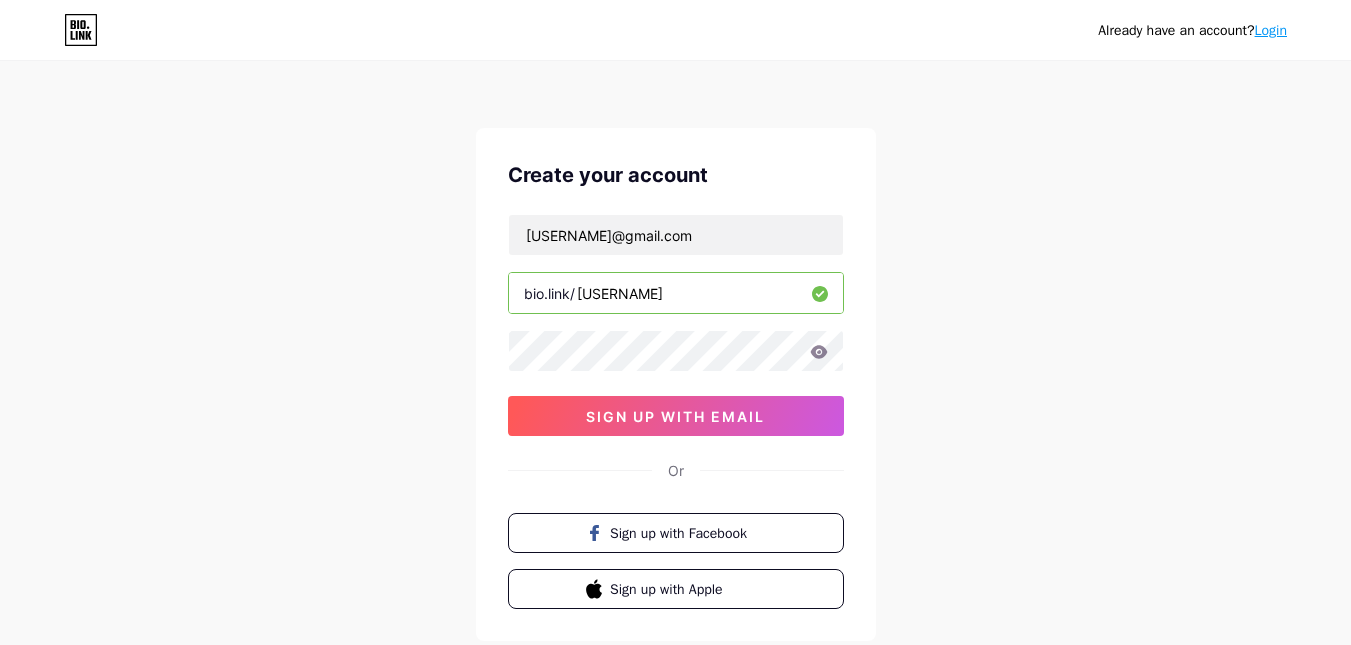 type on "[USERNAME]" 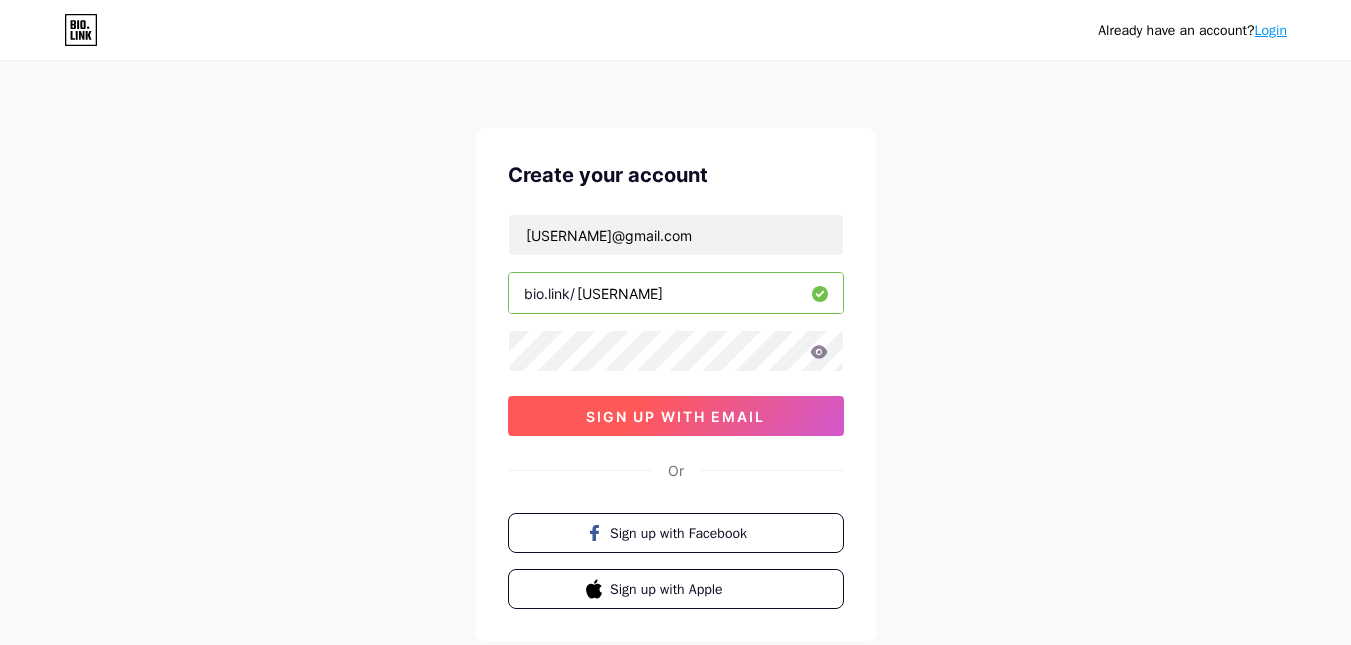 click on "sign up with email" at bounding box center (675, 416) 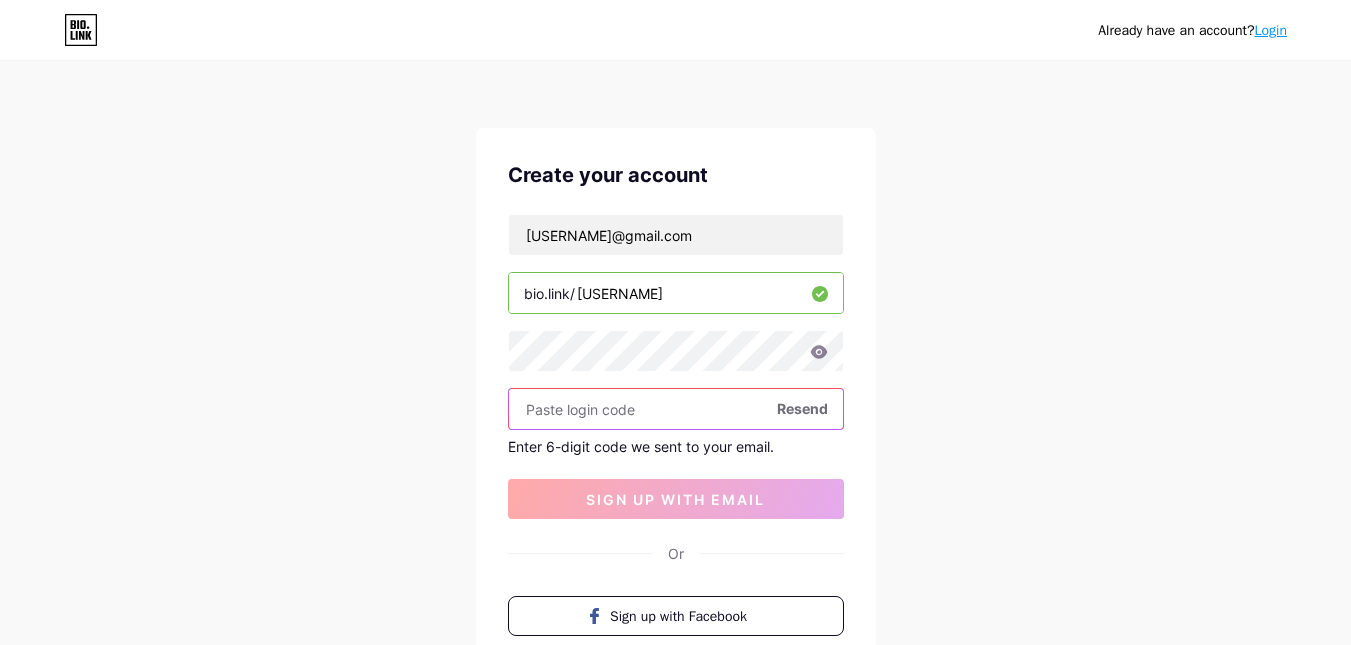paste on "[NUMBER]" 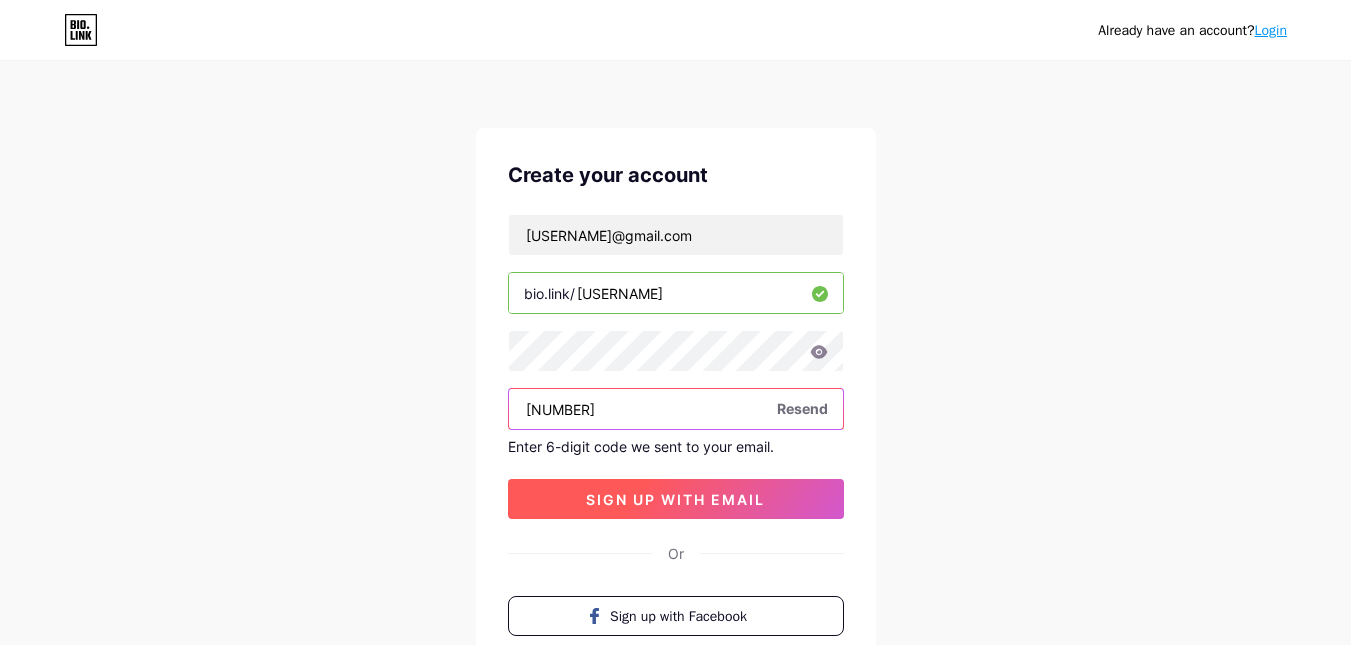 type on "[NUMBER]" 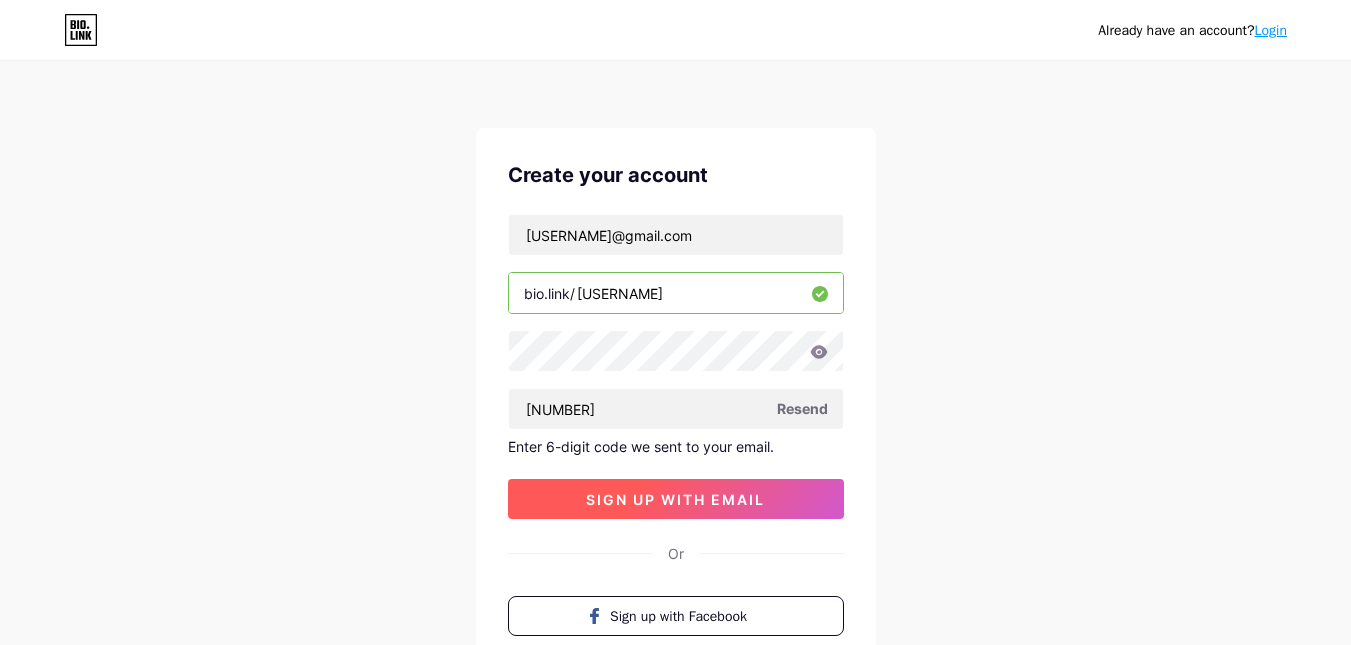click on "sign up with email" at bounding box center (675, 499) 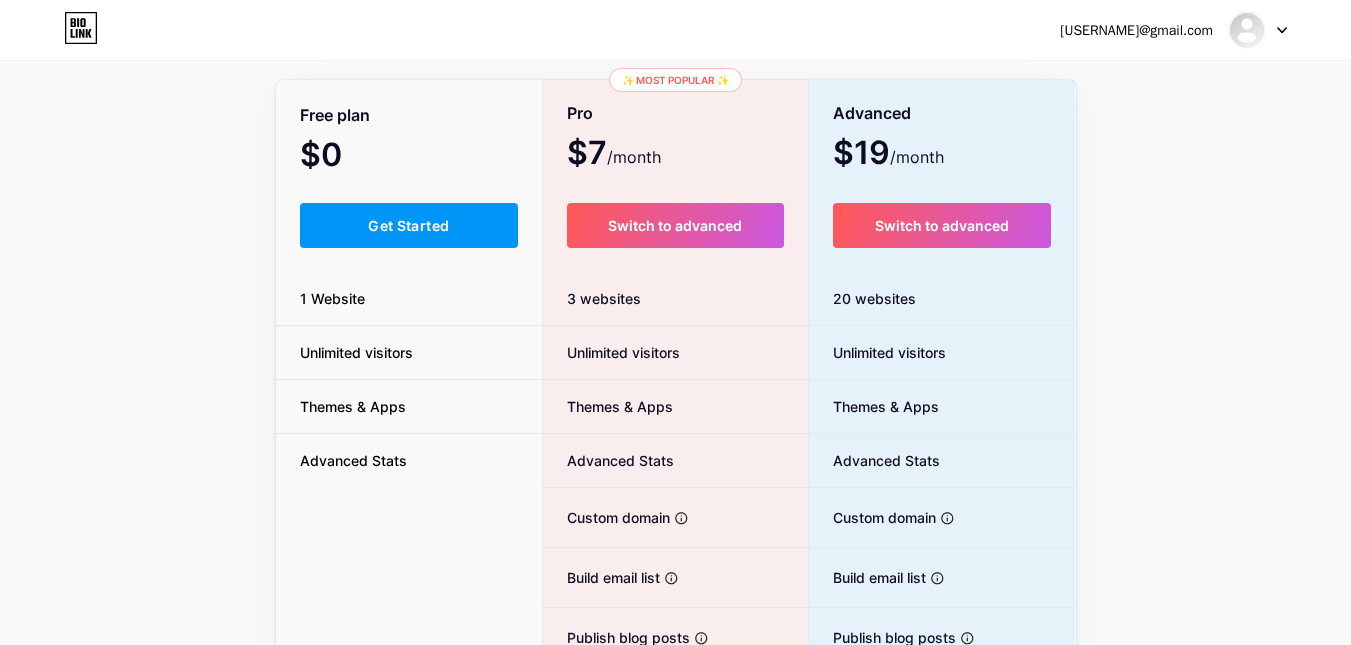 scroll, scrollTop: 147, scrollLeft: 0, axis: vertical 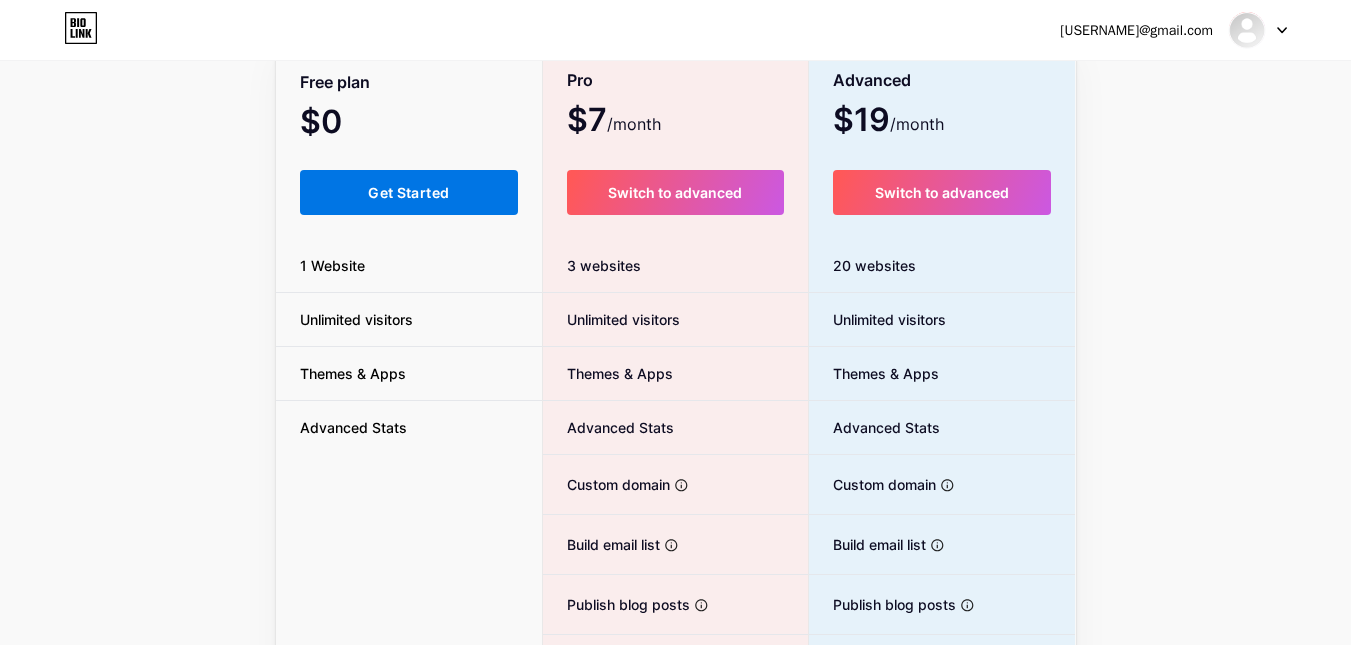 click on "Get Started" at bounding box center [408, 192] 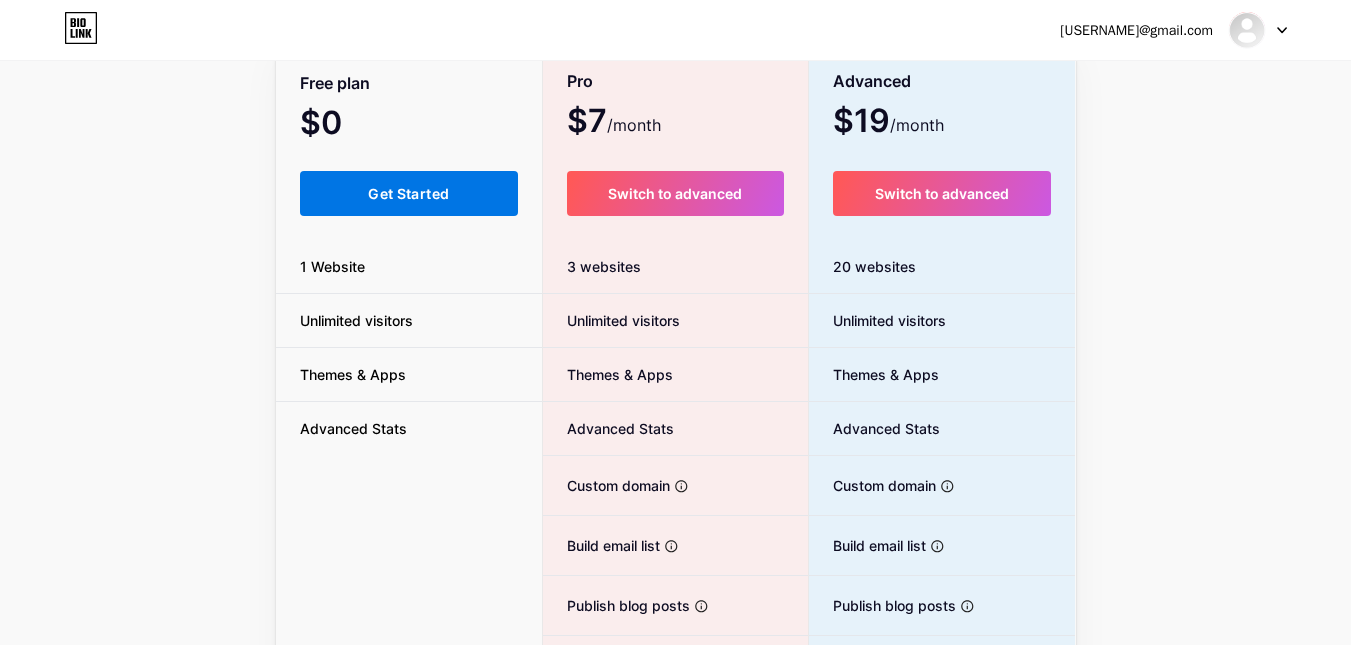 scroll, scrollTop: 0, scrollLeft: 0, axis: both 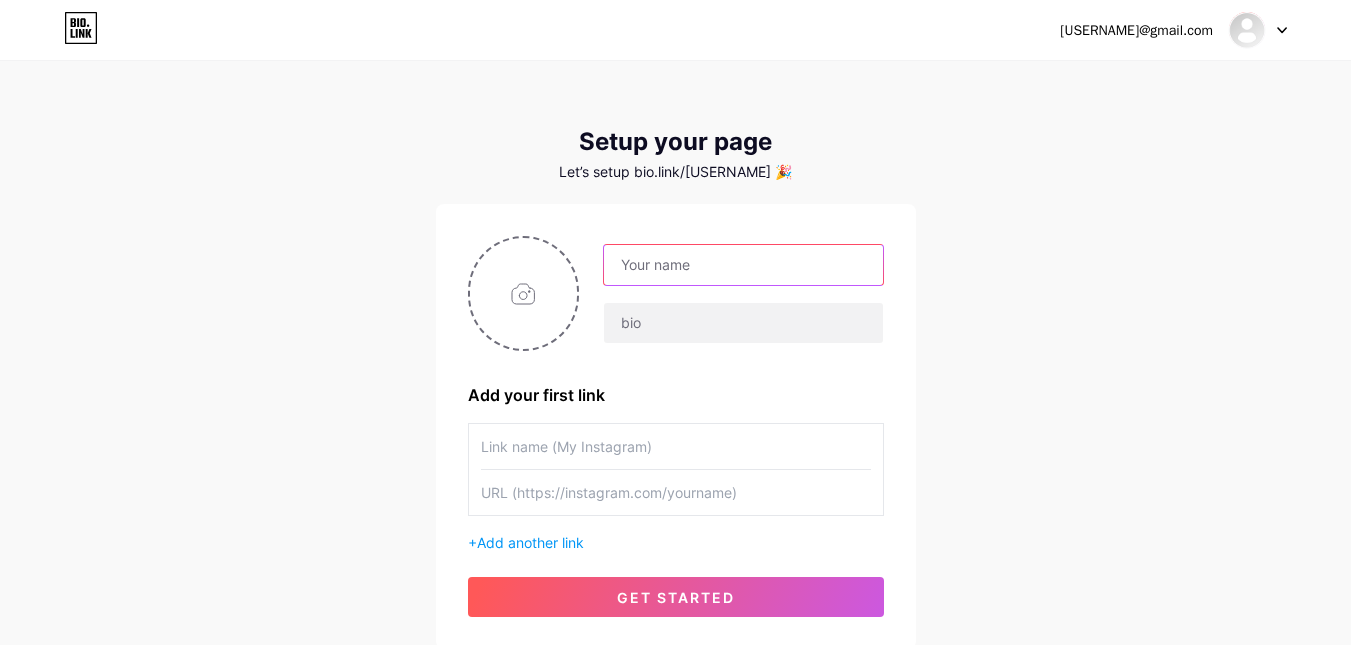 click at bounding box center (743, 265) 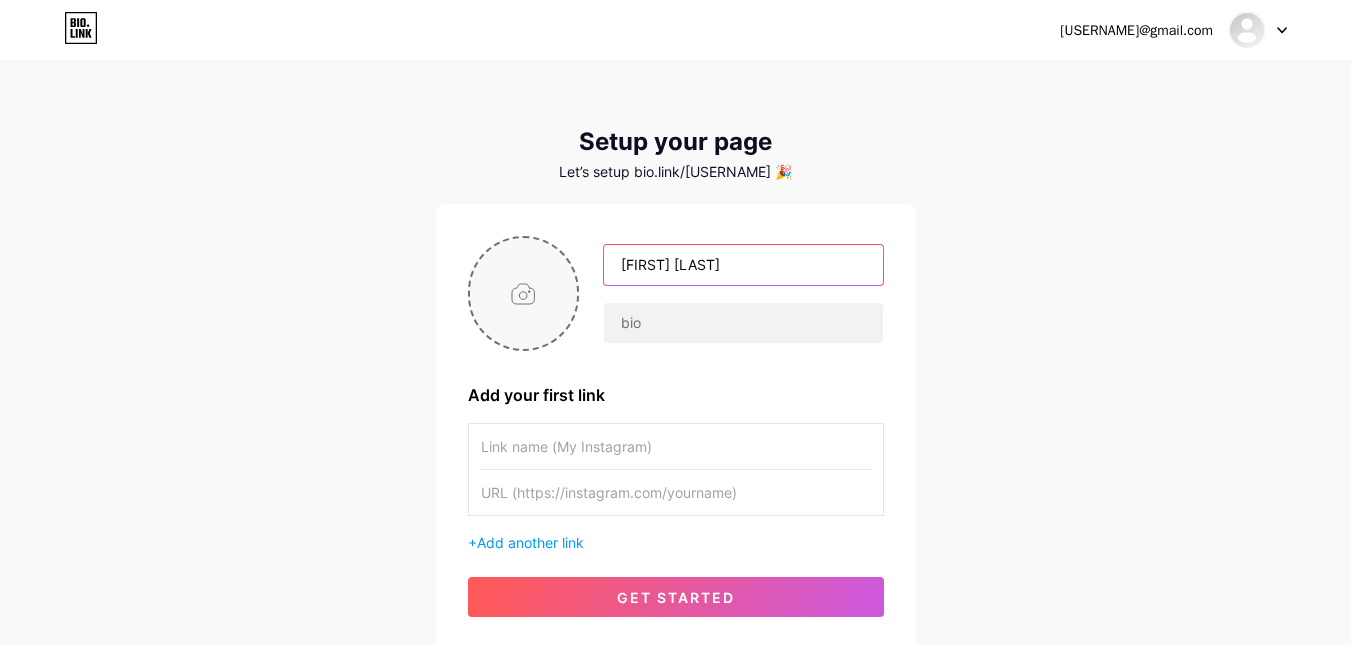 type on "[FIRST] [LAST]" 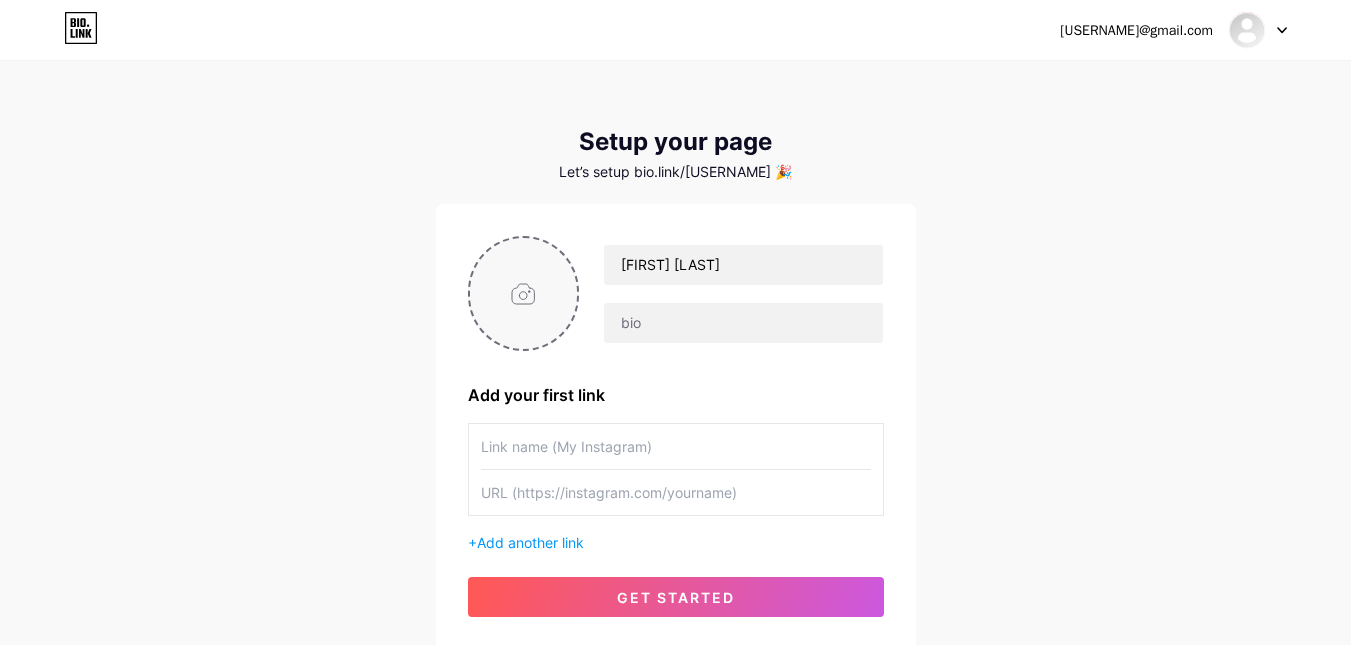 click at bounding box center [524, 293] 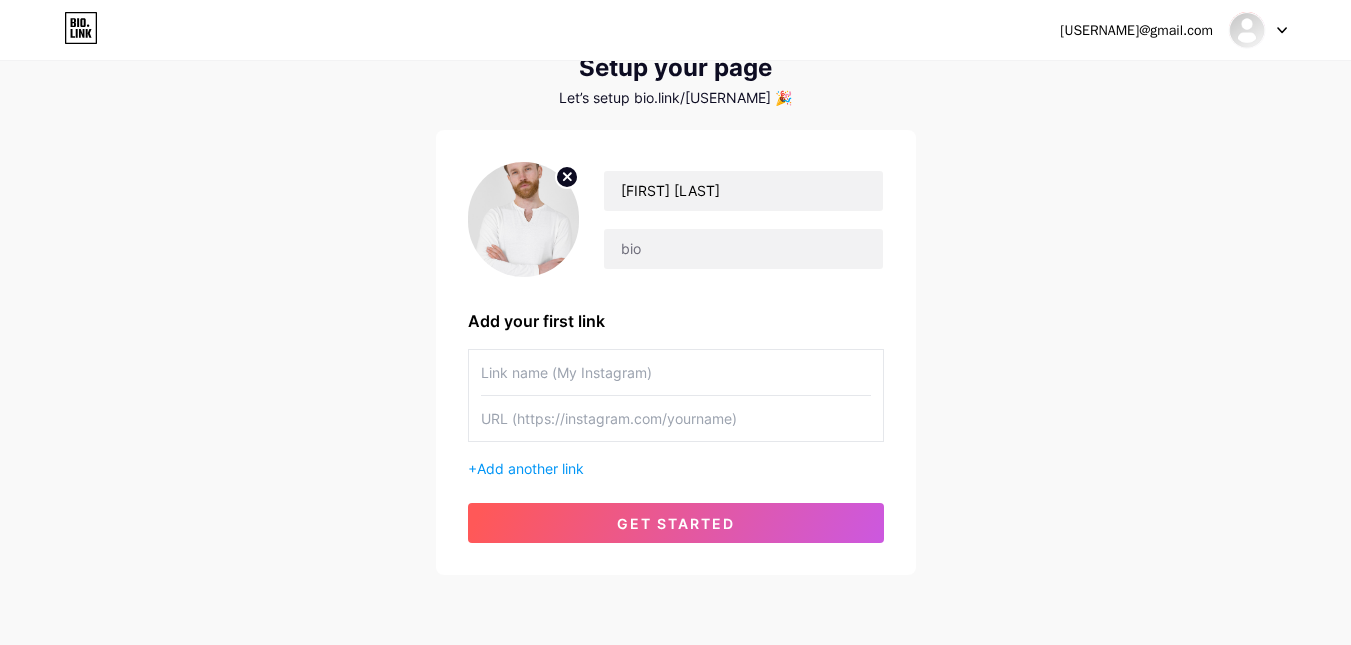 scroll, scrollTop: 0, scrollLeft: 0, axis: both 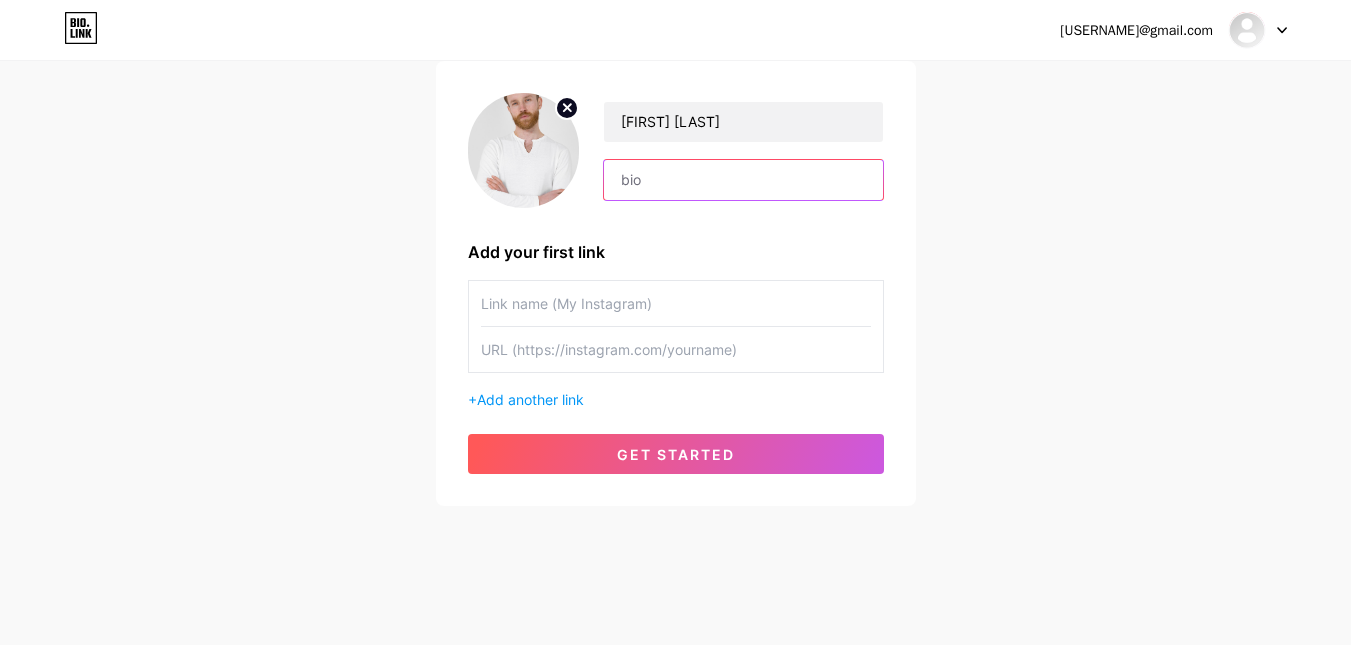click at bounding box center [743, 180] 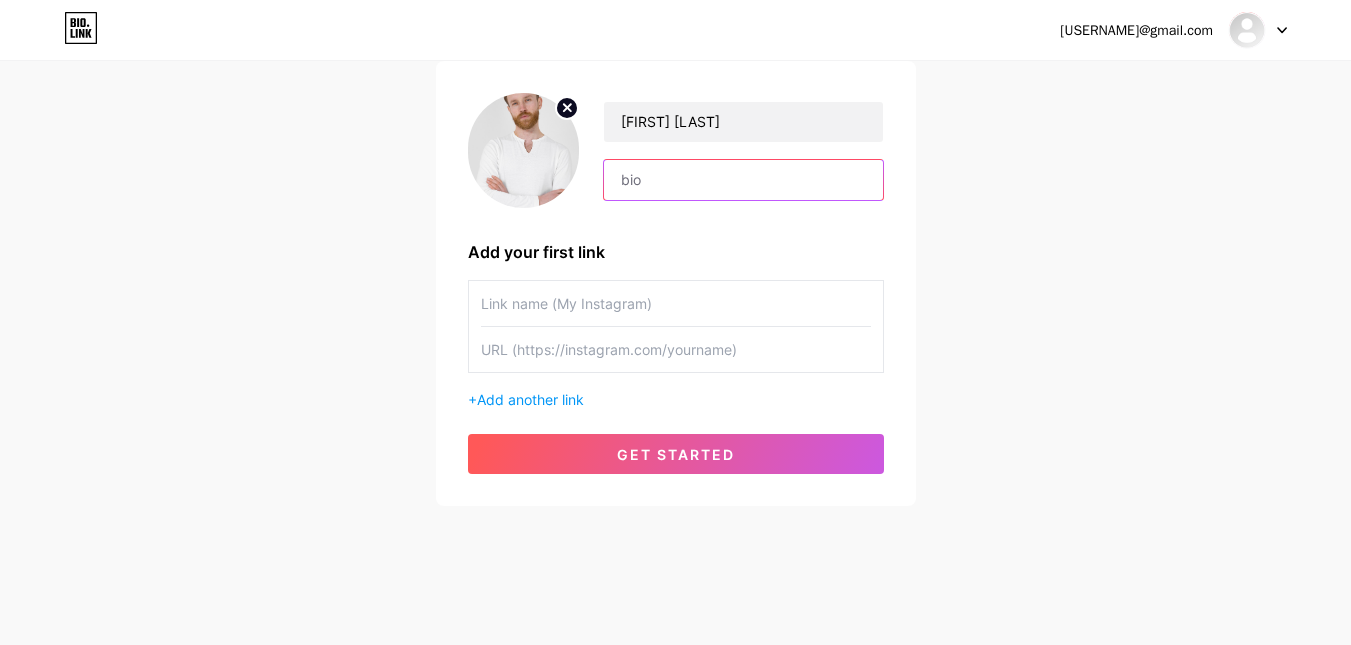paste on "Hello, I’m [FIRST] — I work in digital marketing and enjoy learning how businesses grow online through content and search. I recently came across JSEODubai, an agency that helps businesses improve their rankings and get more traffic through SEO. I’ve been following their work and found it genuinely helpful, so I’m sharing it here for anyone who’s into the same space." 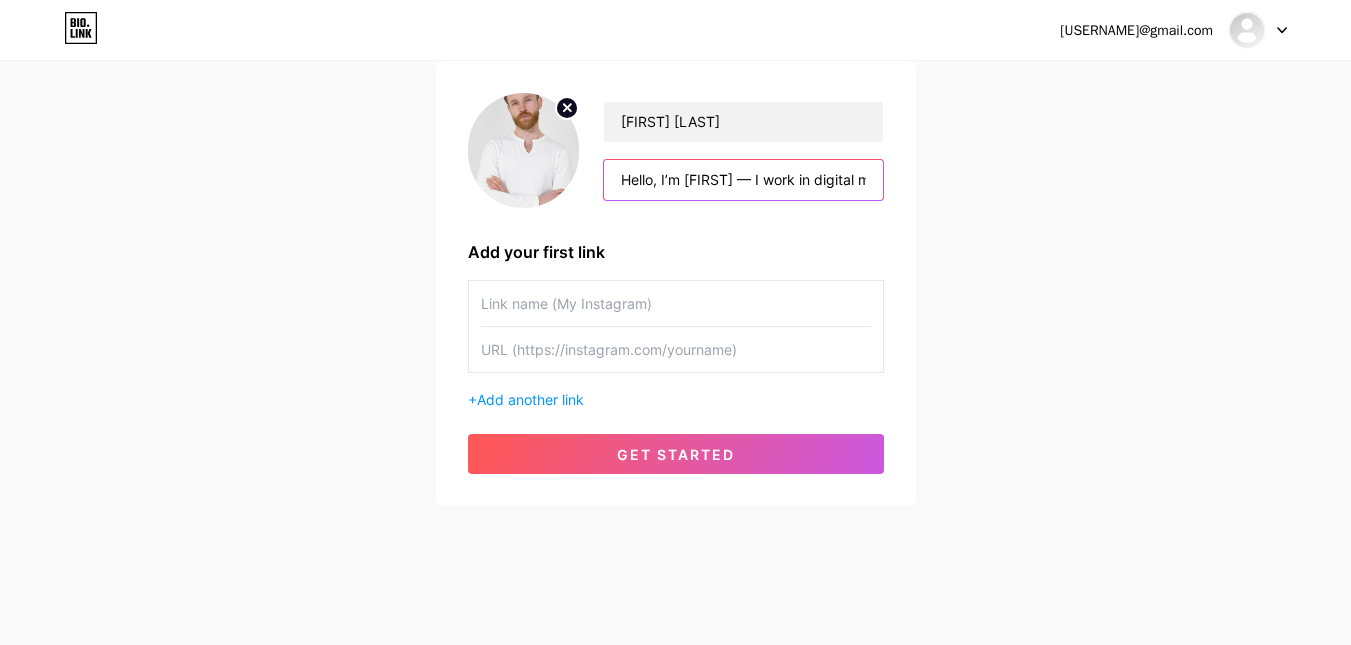 scroll, scrollTop: 0, scrollLeft: 2200, axis: horizontal 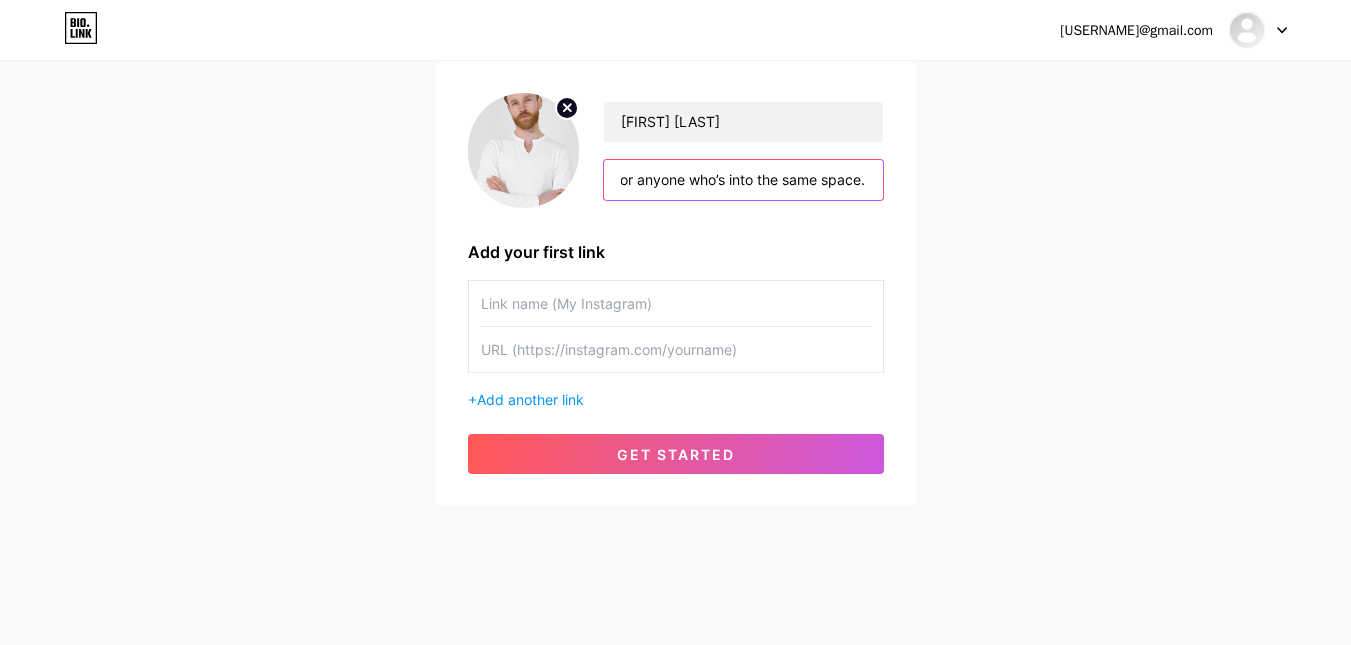 click on "Hello, I’m [FIRST] — I work in digital marketing and enjoy learning how businesses grow online through content and search. I recently came across JSEODubai, an agency that helps businesses improve their rankings and get more traffic through SEO. I’ve been following their work and found it genuinely helpful, so I’m sharing it here for anyone who’s into the same space." at bounding box center [743, 180] 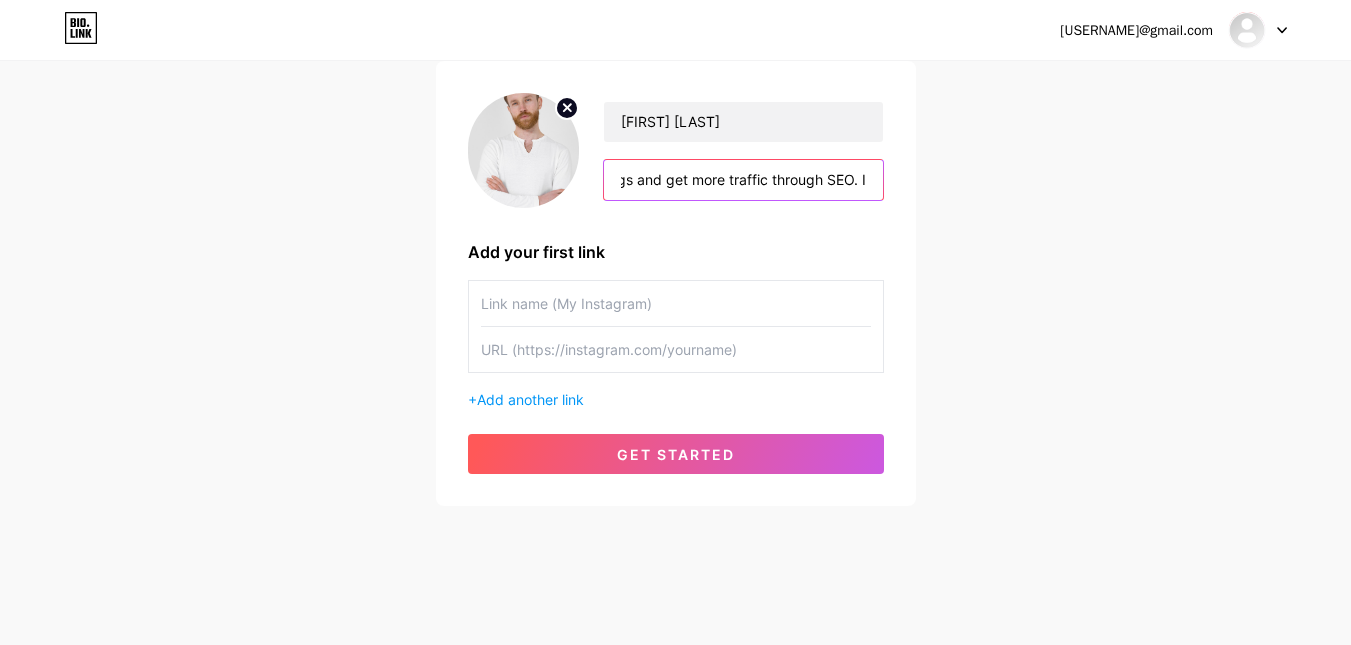 scroll, scrollTop: 0, scrollLeft: 1369, axis: horizontal 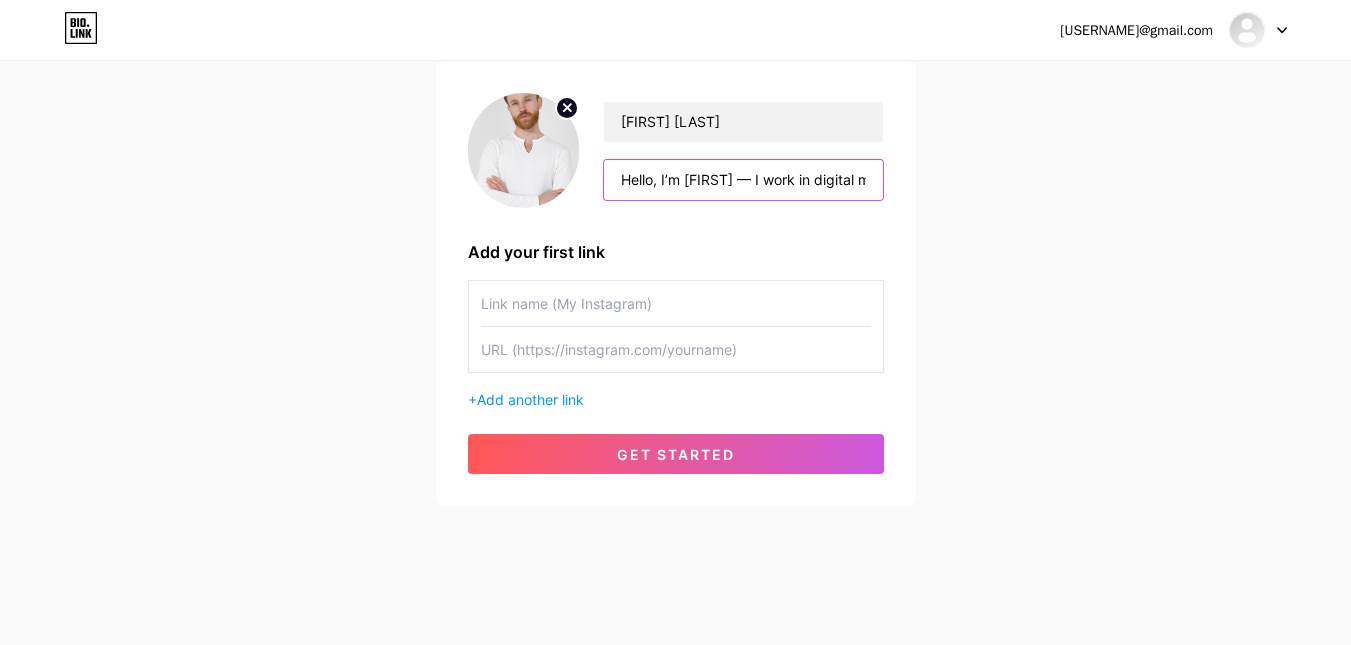 click on "Hello, I’m [FIRST] — I work in digital marketing and enjoy learning how businesses grow online through content and search. I recently came across JSEODubai, an agency that helps businesses improve their rankings and get more traffic through SEO. I’ve been following their work and found it genuinely helpful, so I’m sharing it here for anyone who’s into the same space." at bounding box center [743, 180] 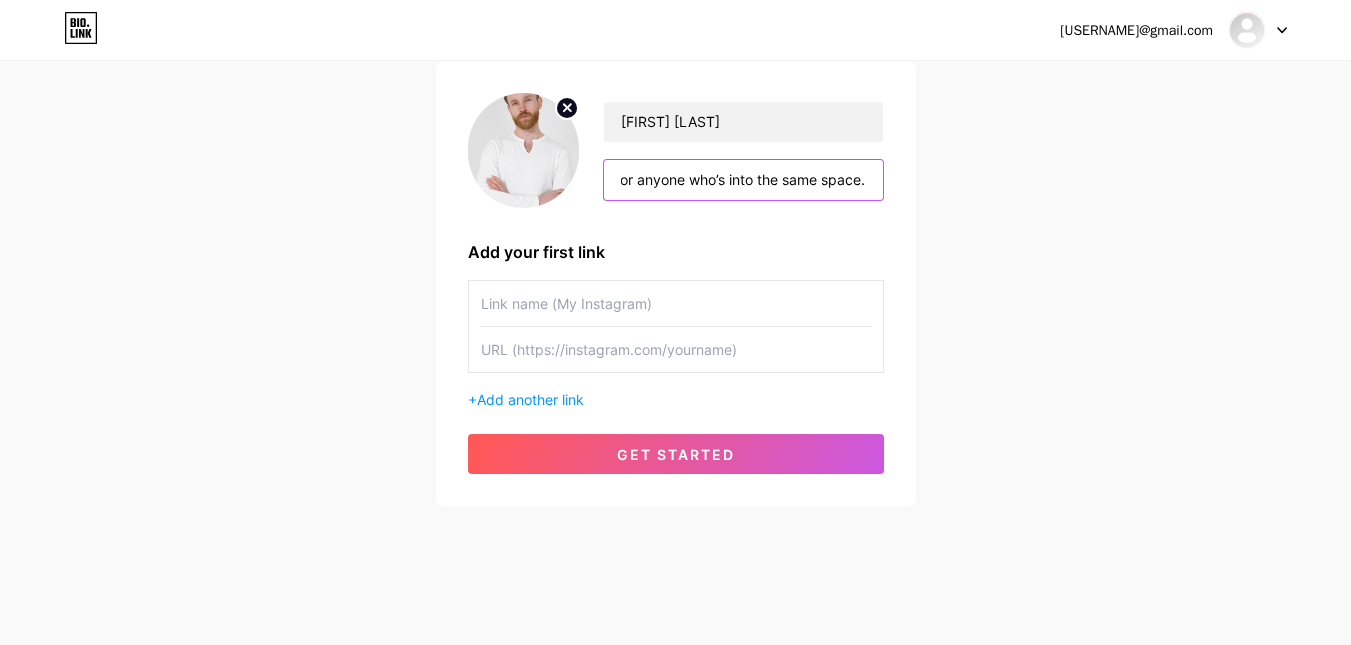type on "Hello, I’m [FIRST] — I work in digital marketing here in UAE and enjoy learning how businesses grow online through content and search. I recently came across JSEODubai, an agency that helps businesses improve their rankings and get more traffic through SEO here in Dubai. I’ve been following their work and found it genuinely helpful, so I’m sharing it here for anyone who’s into the same space." 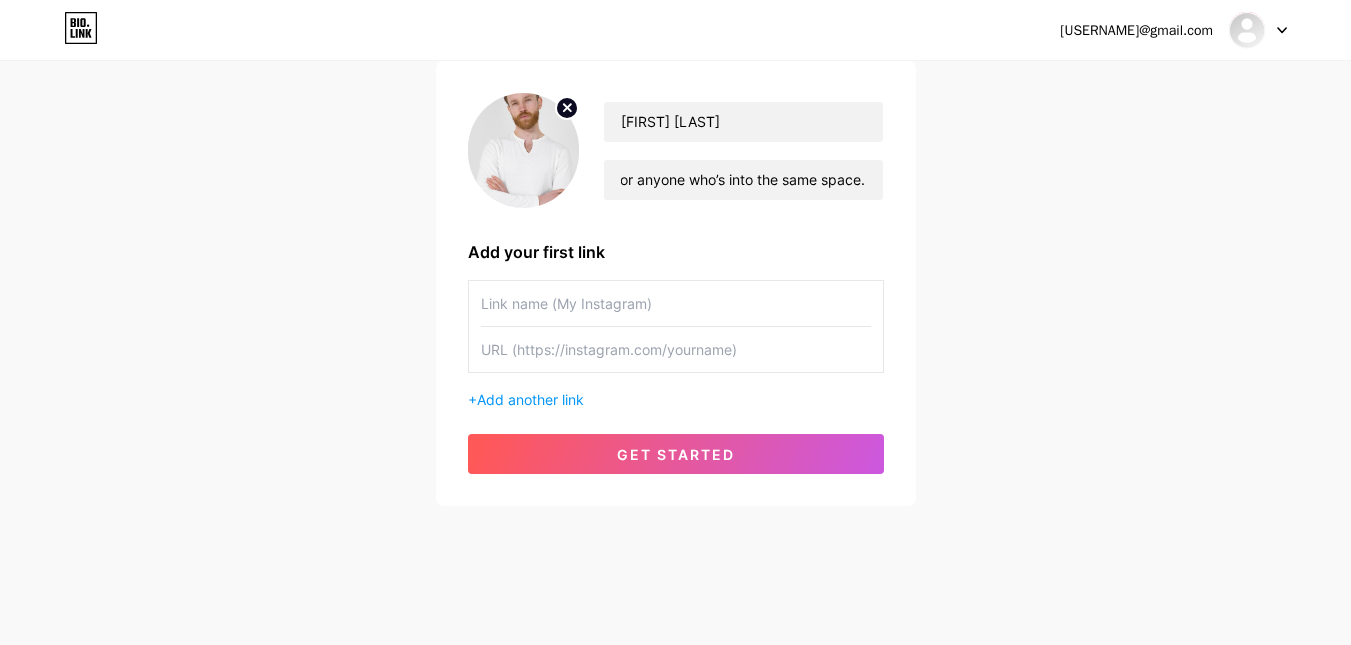 scroll, scrollTop: 0, scrollLeft: 0, axis: both 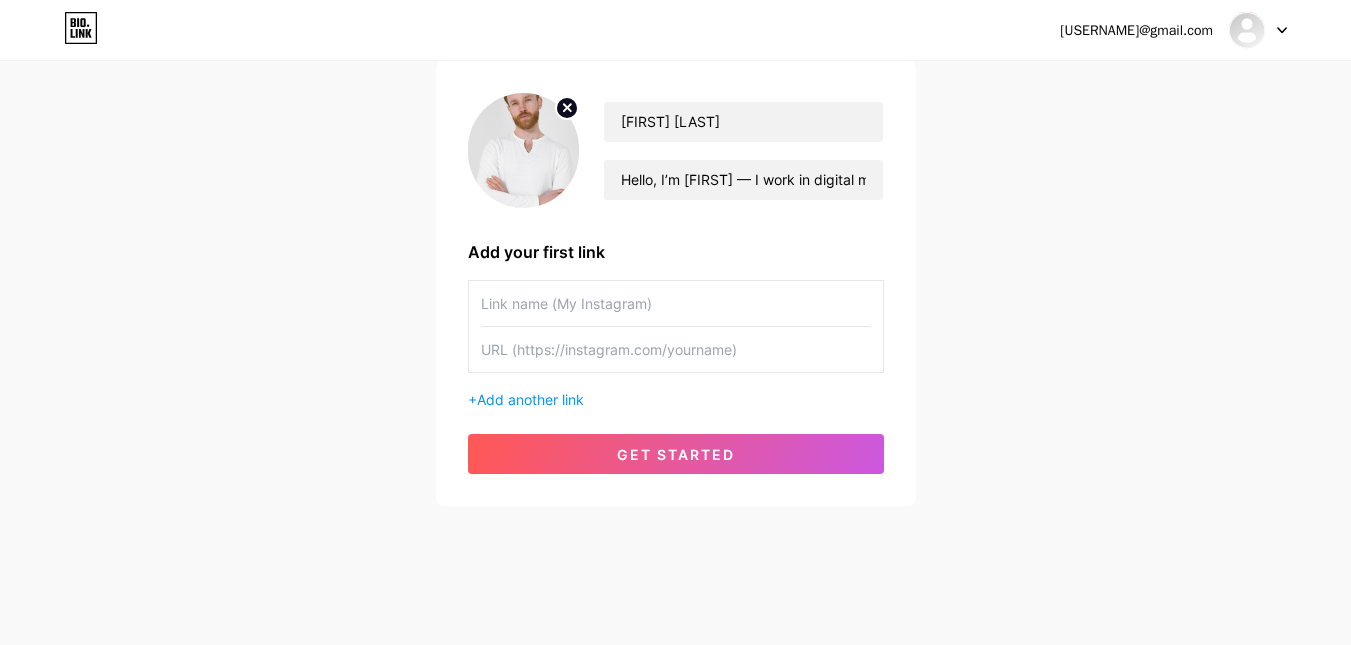click at bounding box center (676, 303) 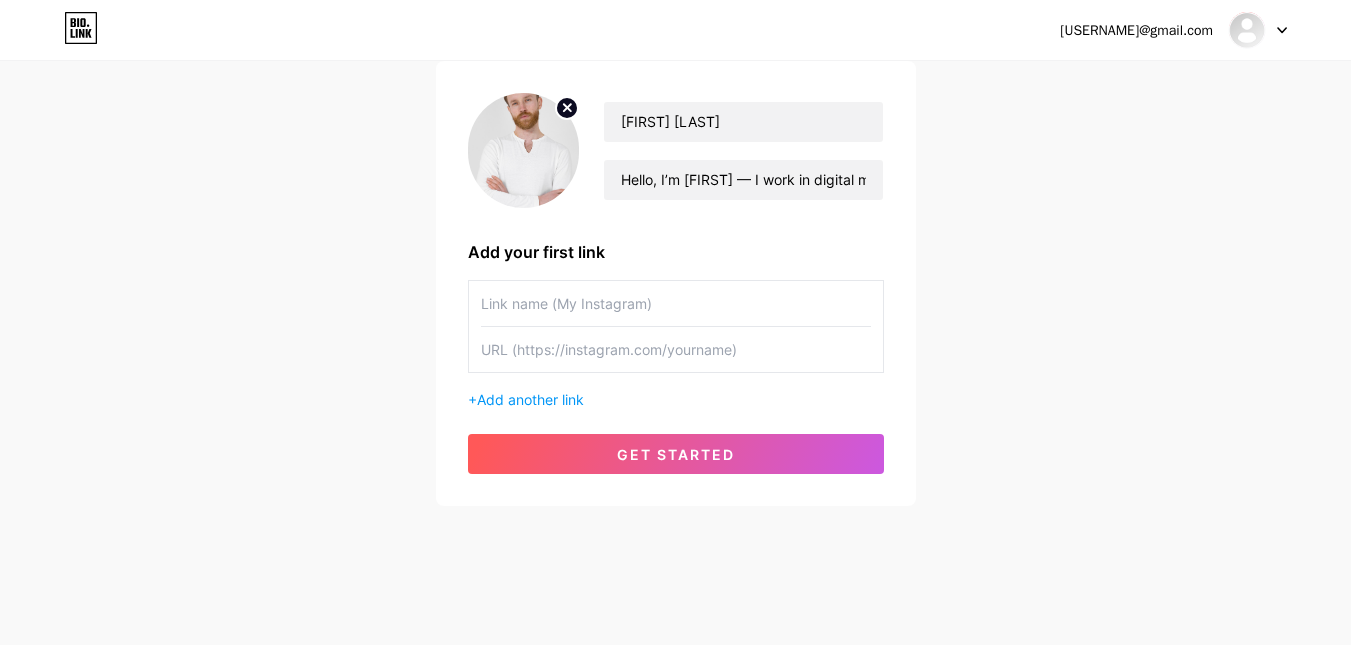 paste on "Explore JSEODubai" 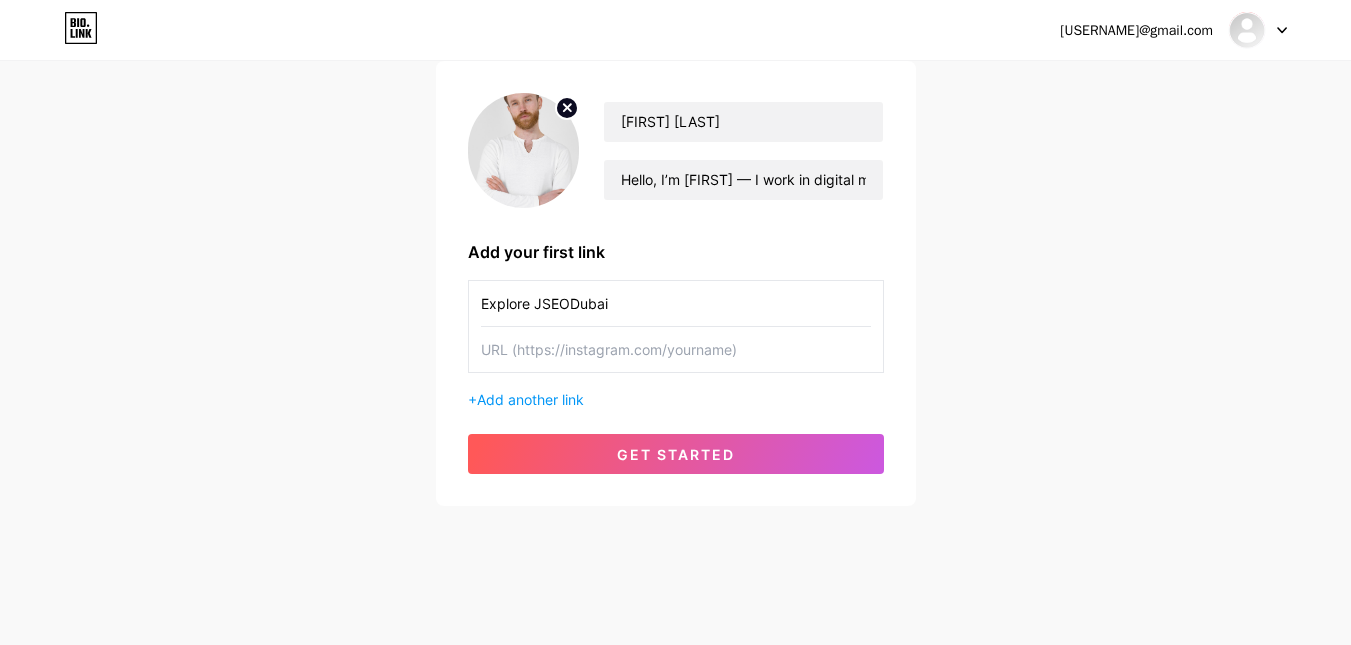 type on "Explore JSEODubai" 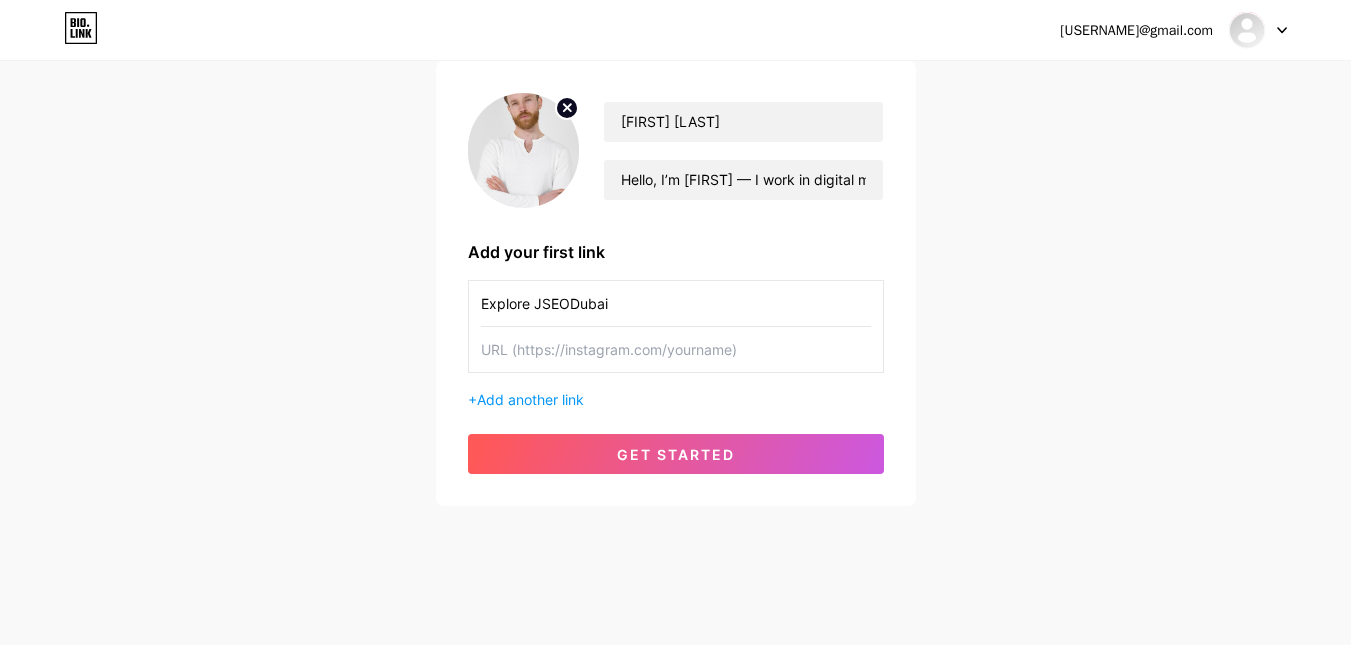 paste on "https://www.jseodubai.com/" 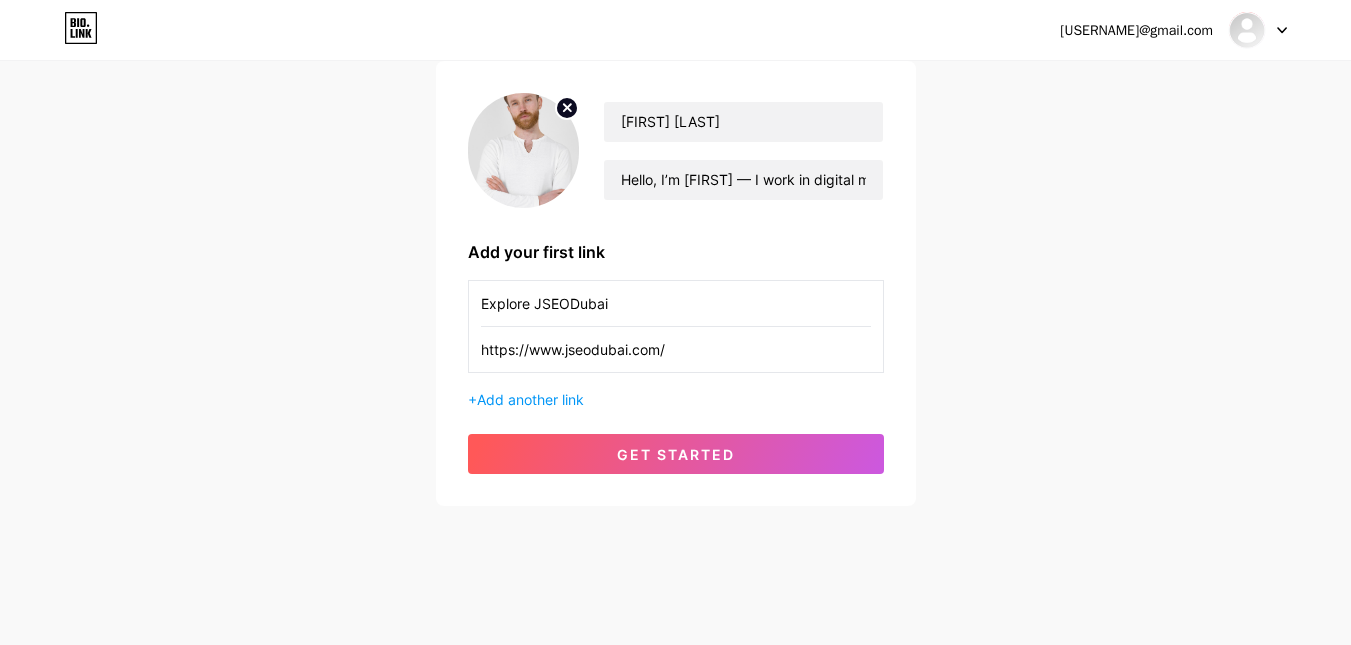 type on "https://www.jseodubai.com/" 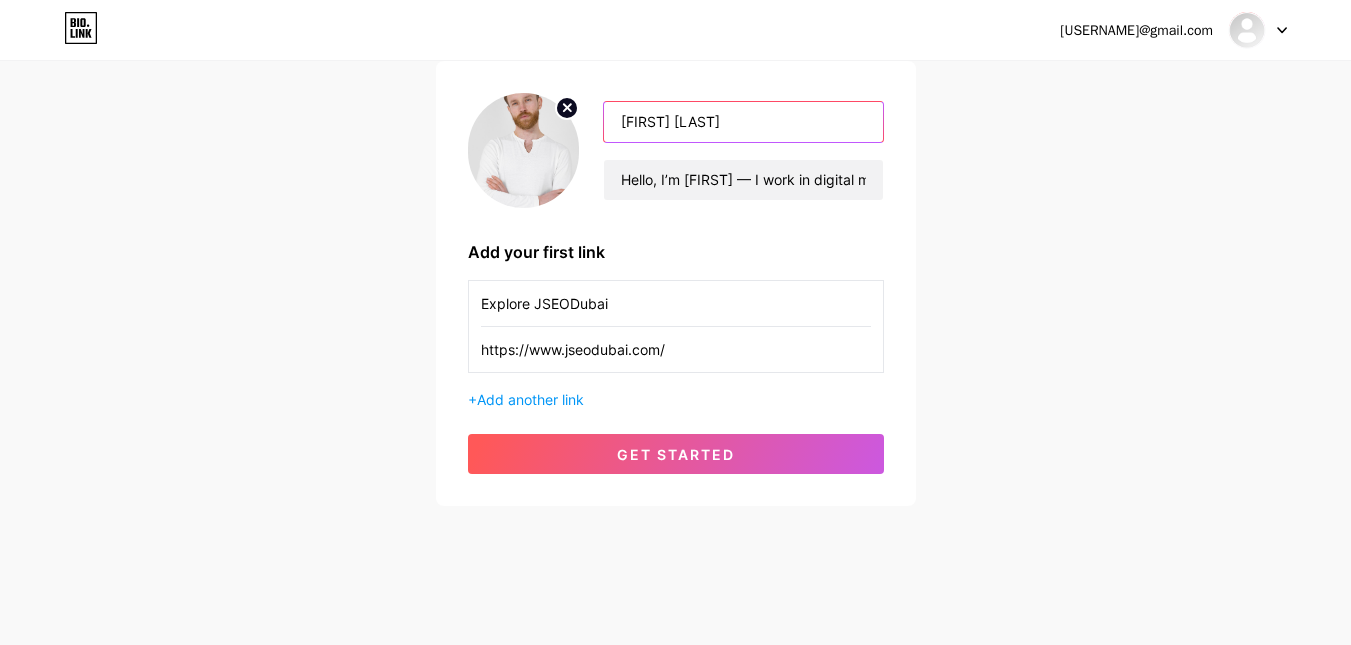 click on "[FIRST] [LAST]" at bounding box center (743, 122) 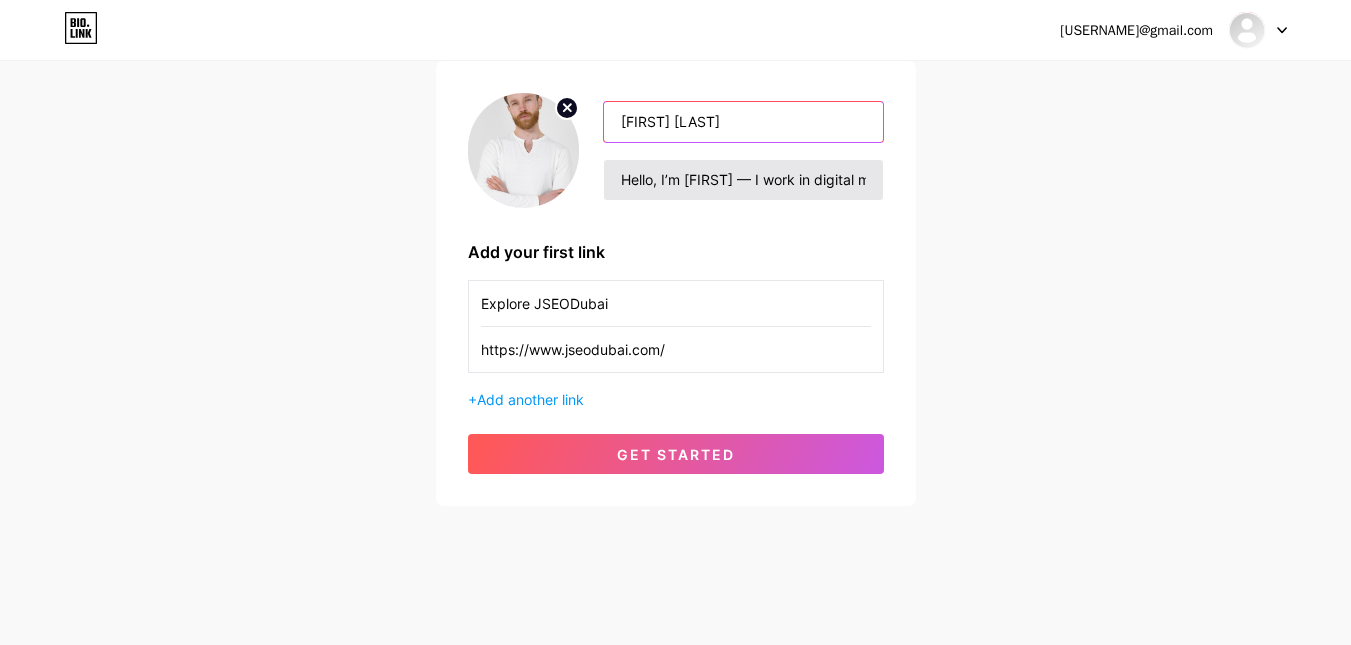 type on "[FIRST] [LAST]" 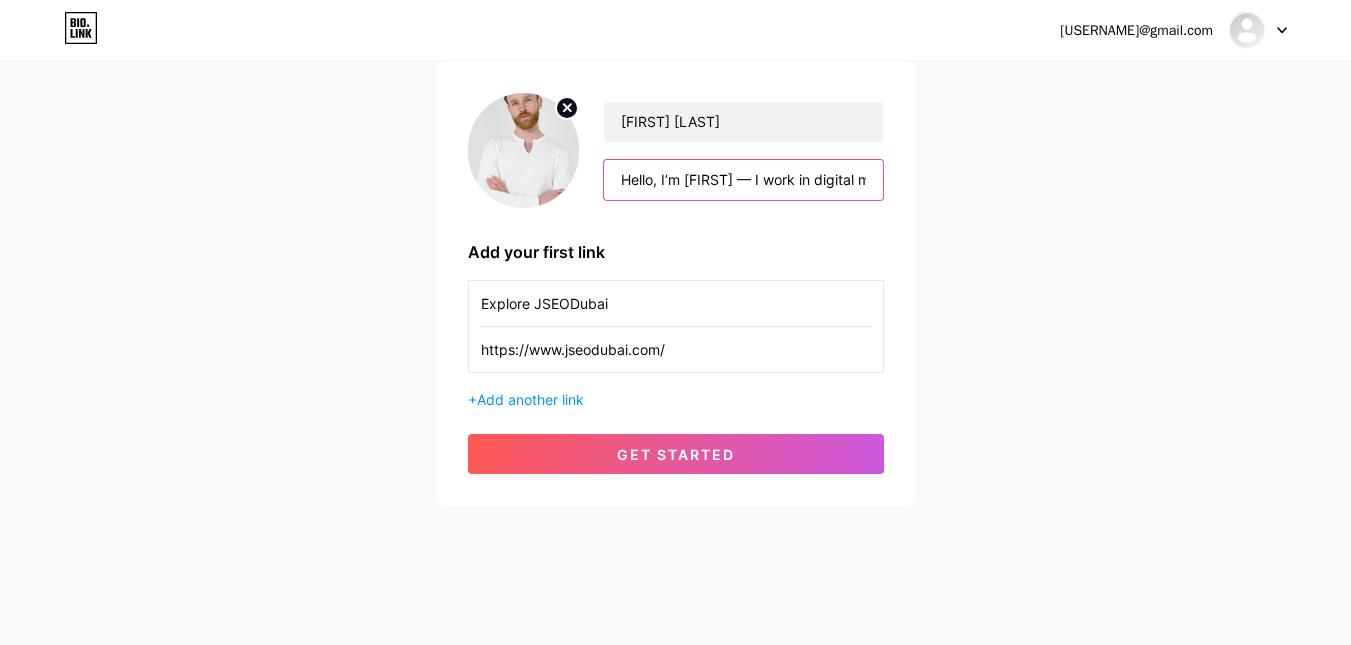 click on "Hello, I’m [FIRST] — I work in digital marketing here in UAE and enjoy learning how businesses grow online through content and search. I recently came across JSEODubai, an agency that helps businesses improve their rankings and get more traffic through SEO here in Dubai. I’ve been following their work and found it genuinely helpful, so I’m sharing it here for anyone who’s into the same space." at bounding box center [743, 180] 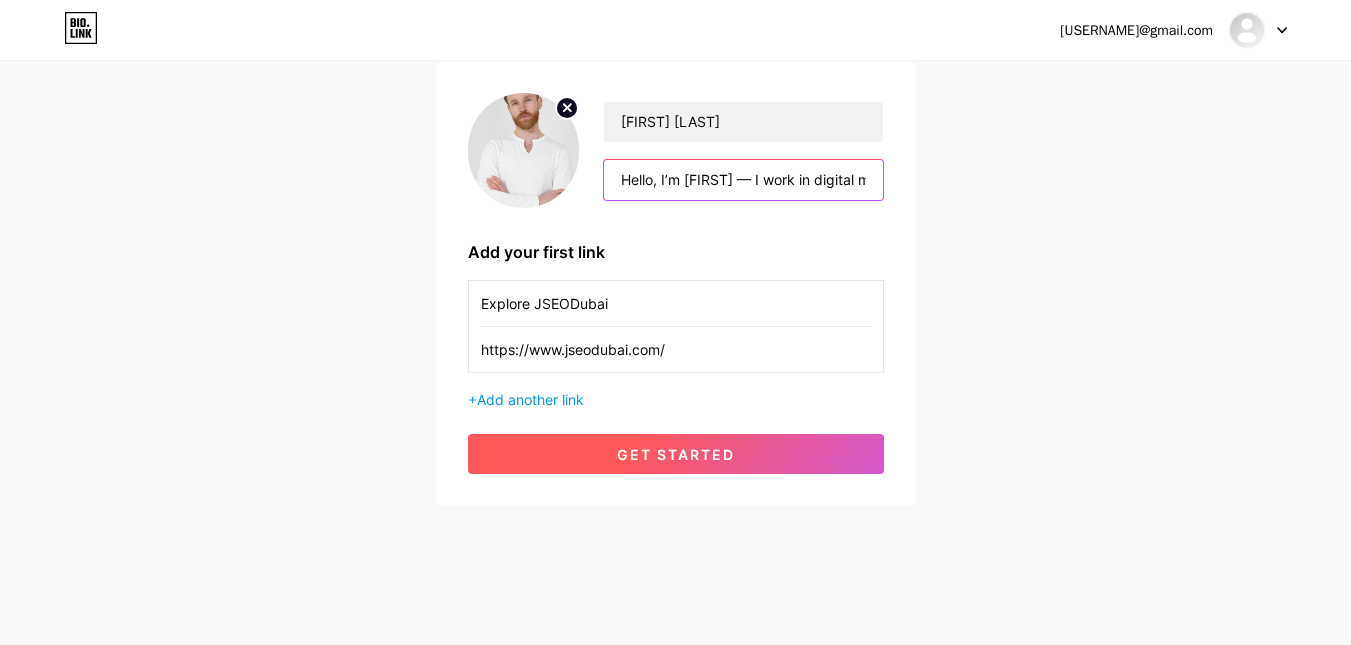 type on "Hello, I’m [FIRST] — I work in digital marketing here in UAE and enjoy learning how businesses grow online through content and search. I recently came across JSEODubai, an agency that helps businesses improve their rankings and get more traffic through SEO here in Dubai. I’ve been following their work and found it genuinely helpful, so I’m sharing it here for anyone who’s into the same space." 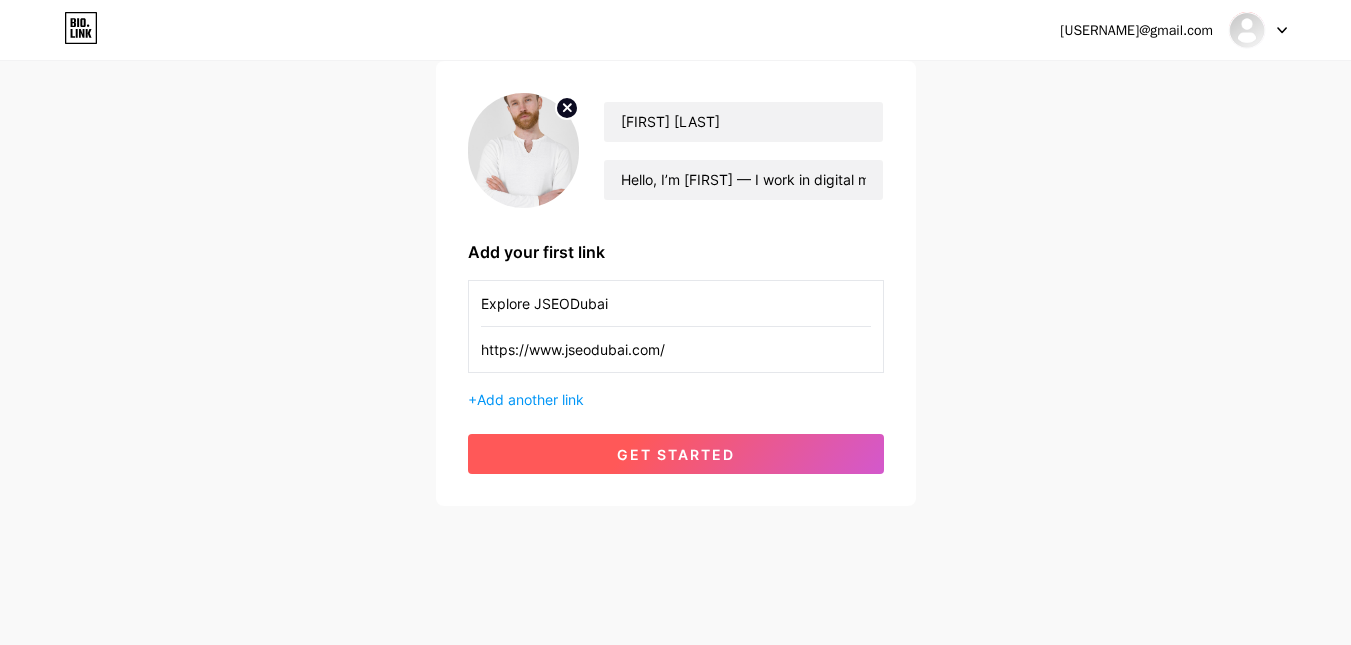 click on "get started" at bounding box center (676, 454) 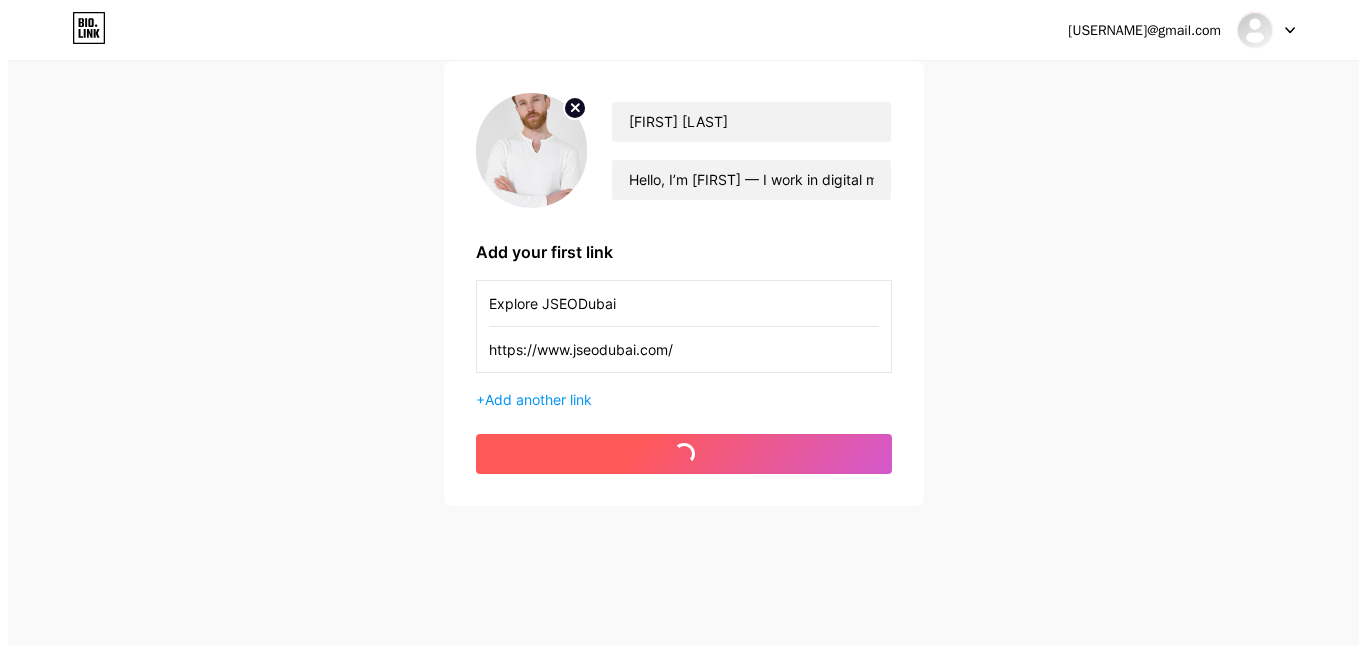 scroll, scrollTop: 0, scrollLeft: 0, axis: both 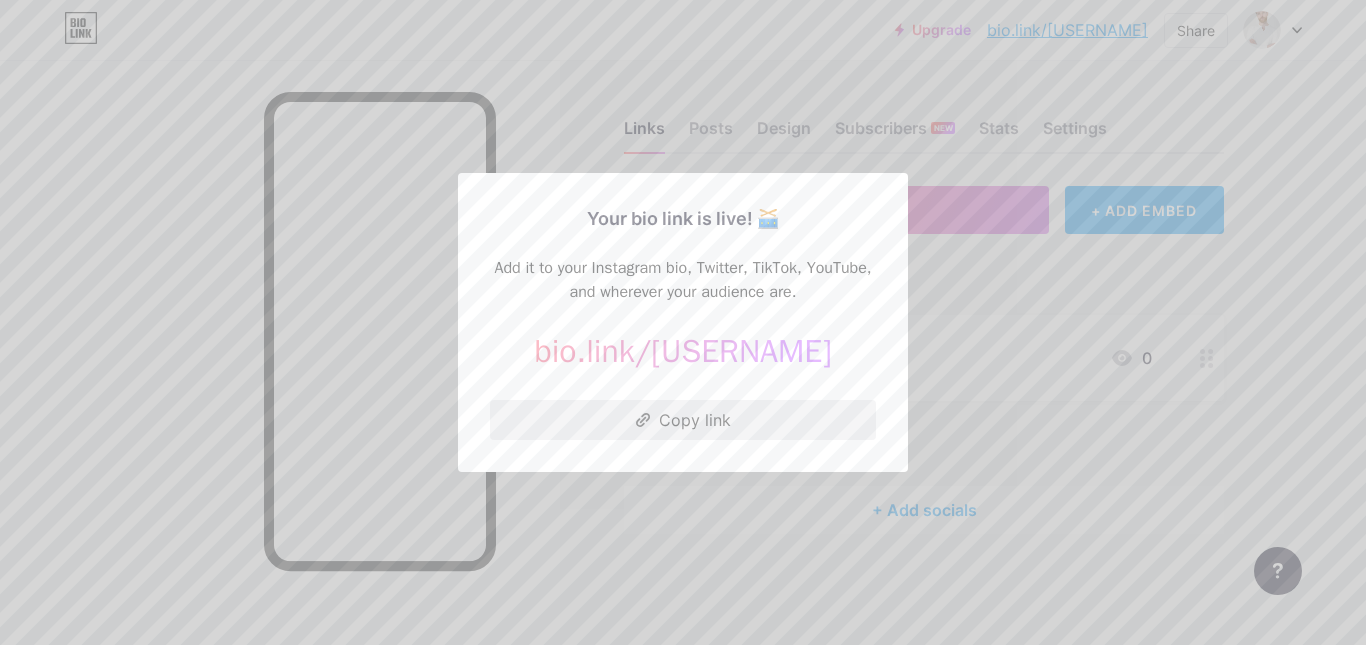 click on "Copy link" at bounding box center (683, 420) 